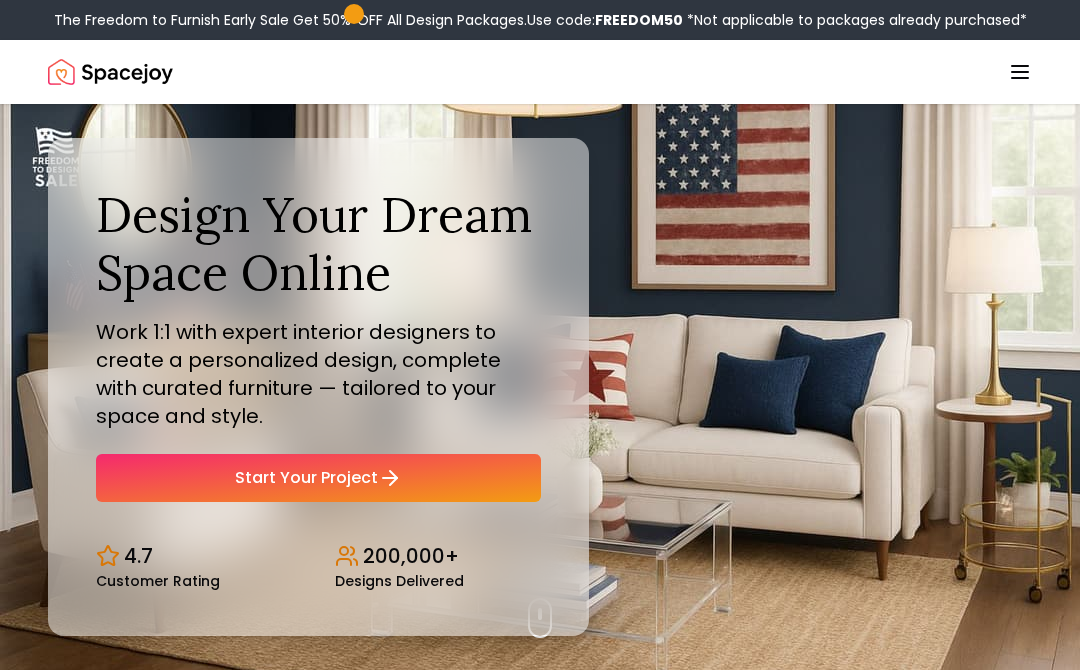 scroll, scrollTop: 0, scrollLeft: 0, axis: both 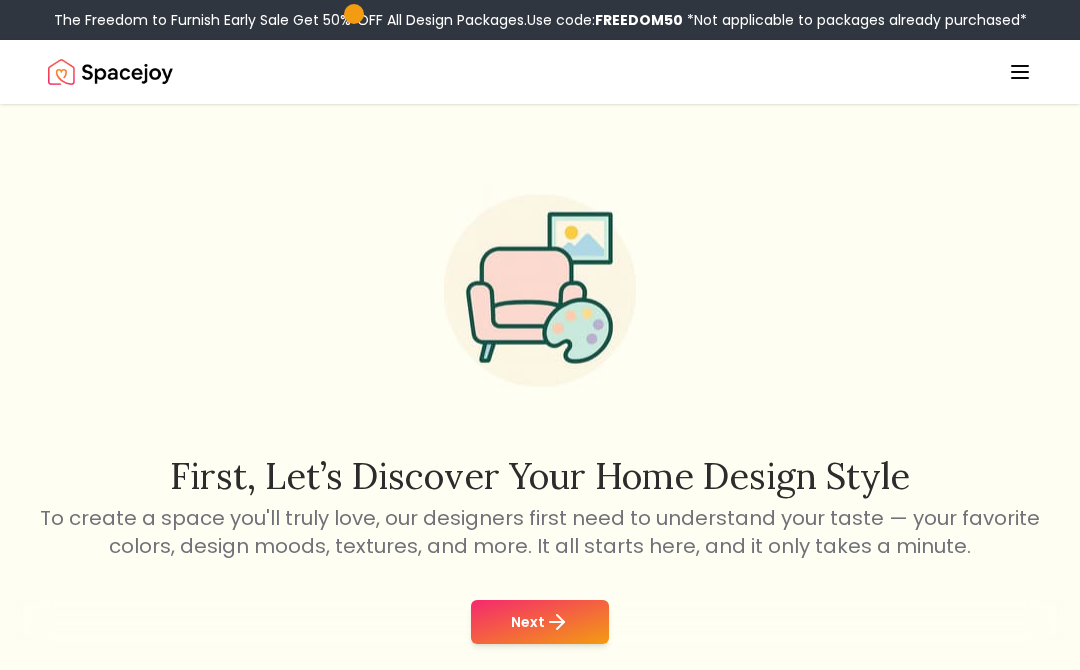 click on "Next" at bounding box center (540, 622) 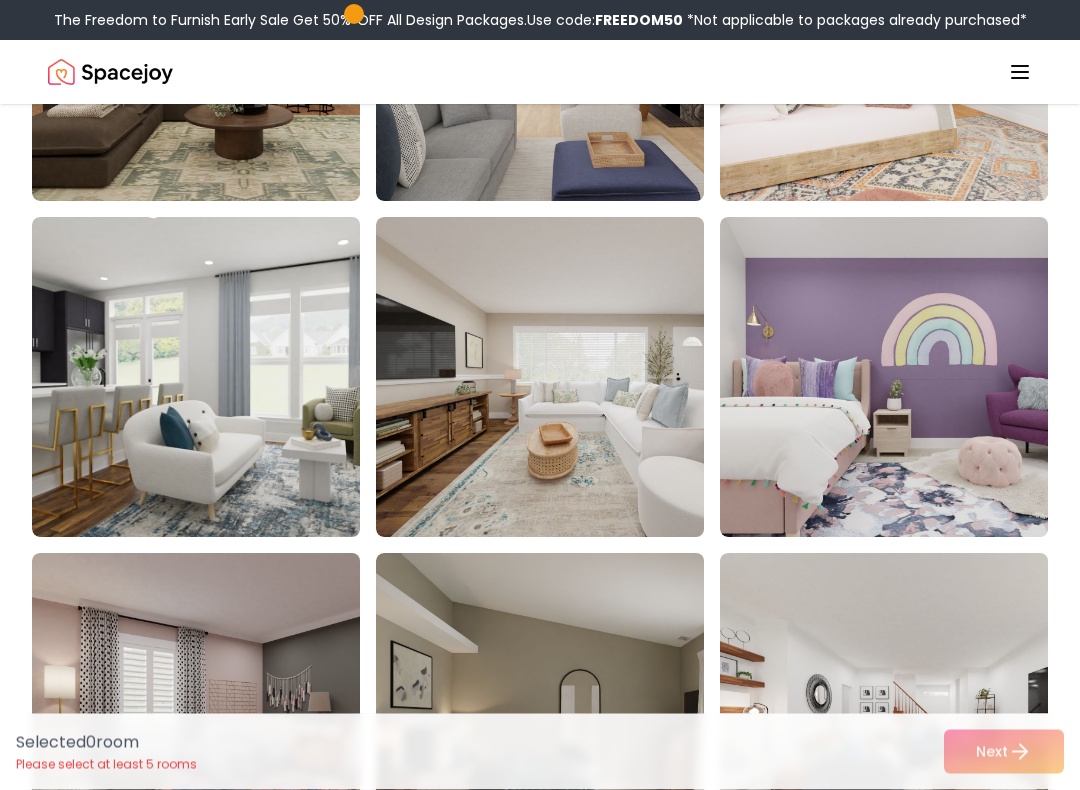 scroll, scrollTop: 3488, scrollLeft: 0, axis: vertical 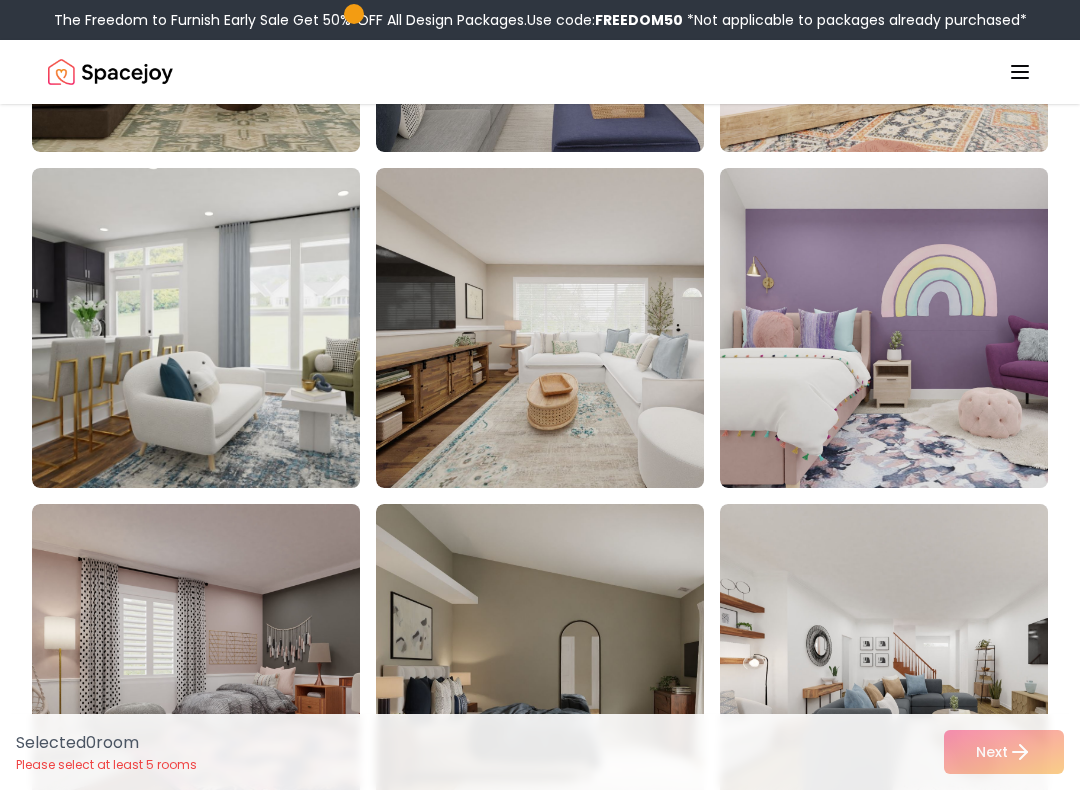 click on "Selected  0  room Please select at least 5 rooms Next" at bounding box center [540, 752] 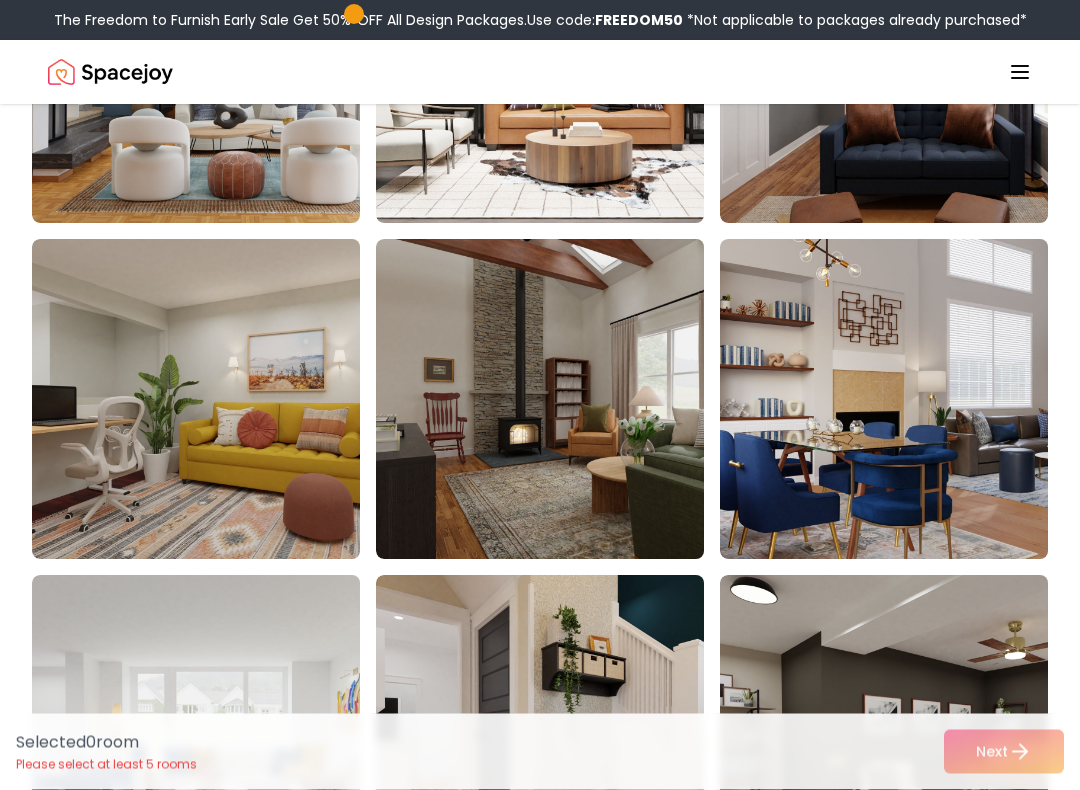 scroll, scrollTop: 1071, scrollLeft: 0, axis: vertical 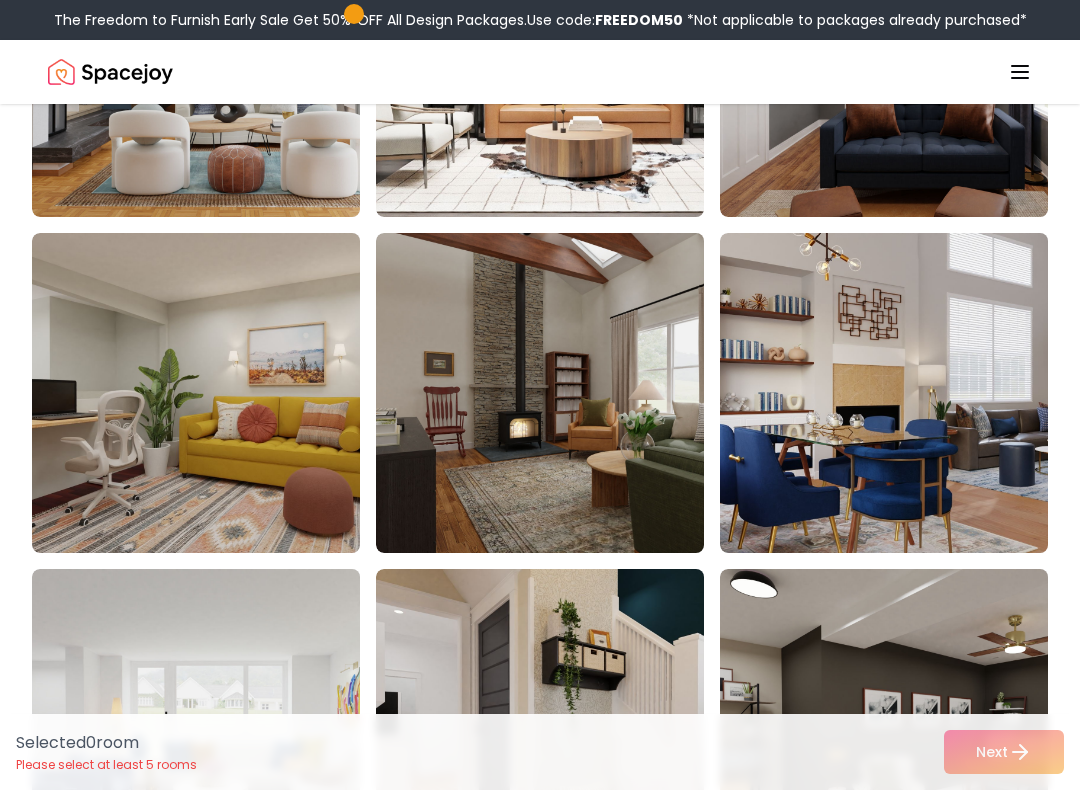 click at bounding box center (232, 393) 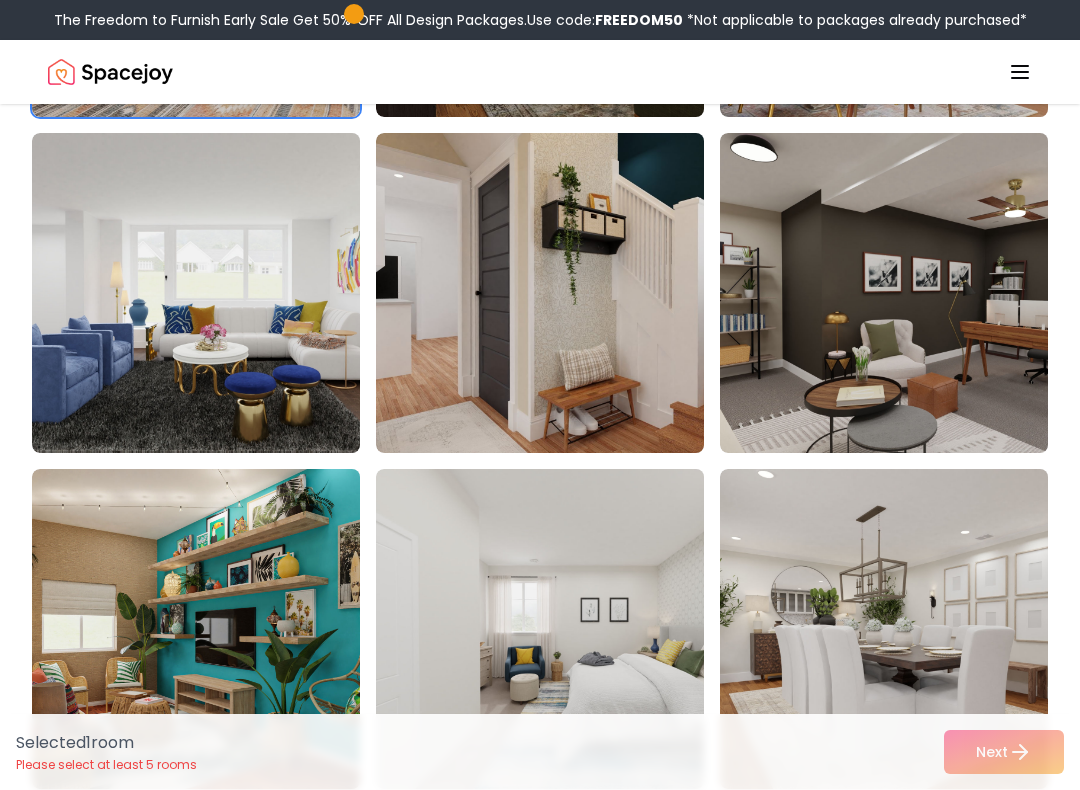 scroll, scrollTop: 1520, scrollLeft: 0, axis: vertical 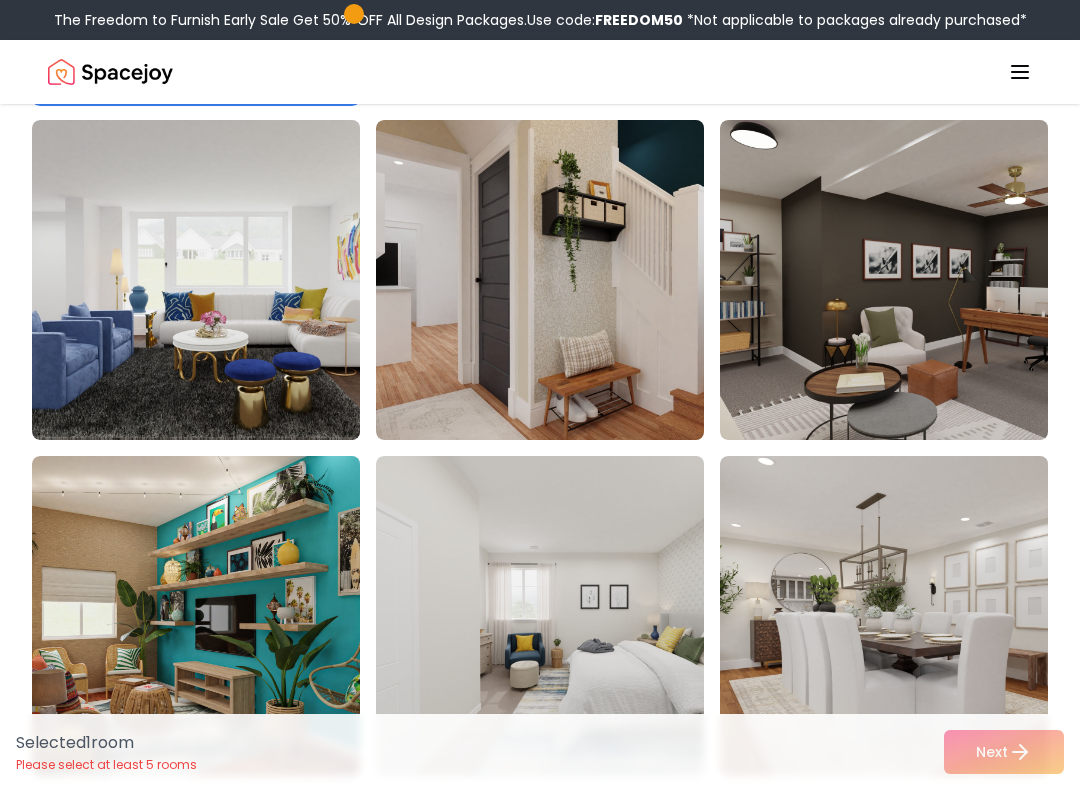click at bounding box center [920, 280] 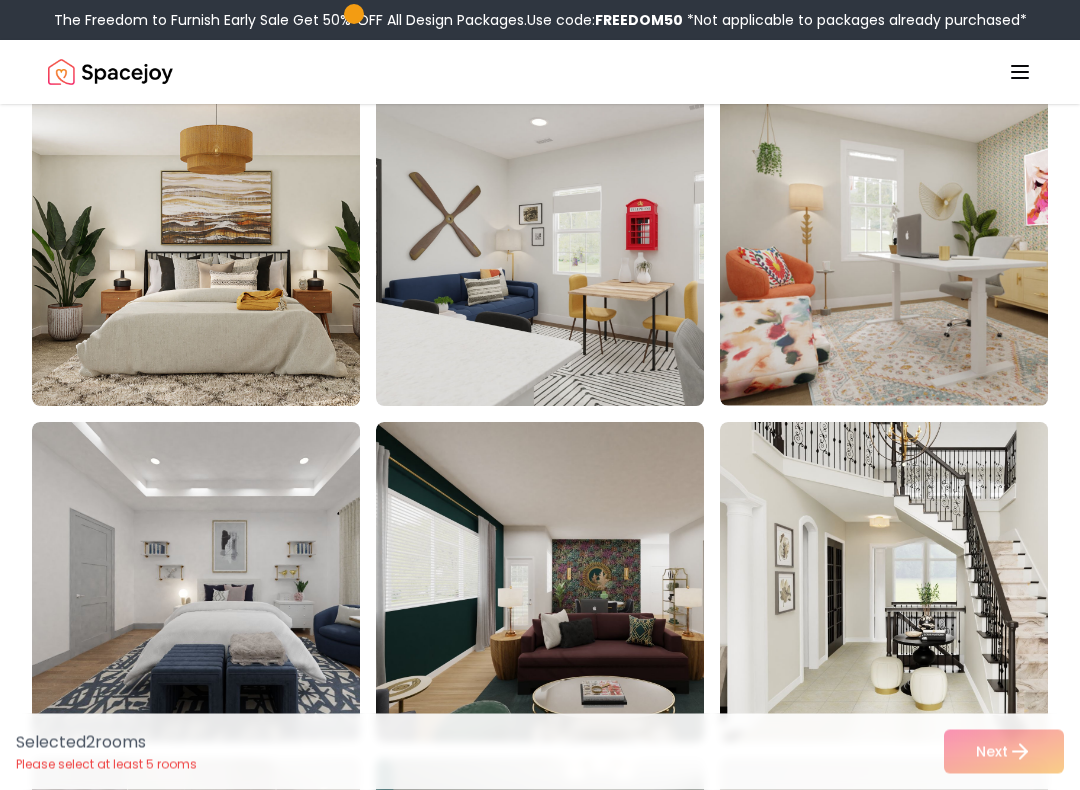 scroll, scrollTop: 2226, scrollLeft: 0, axis: vertical 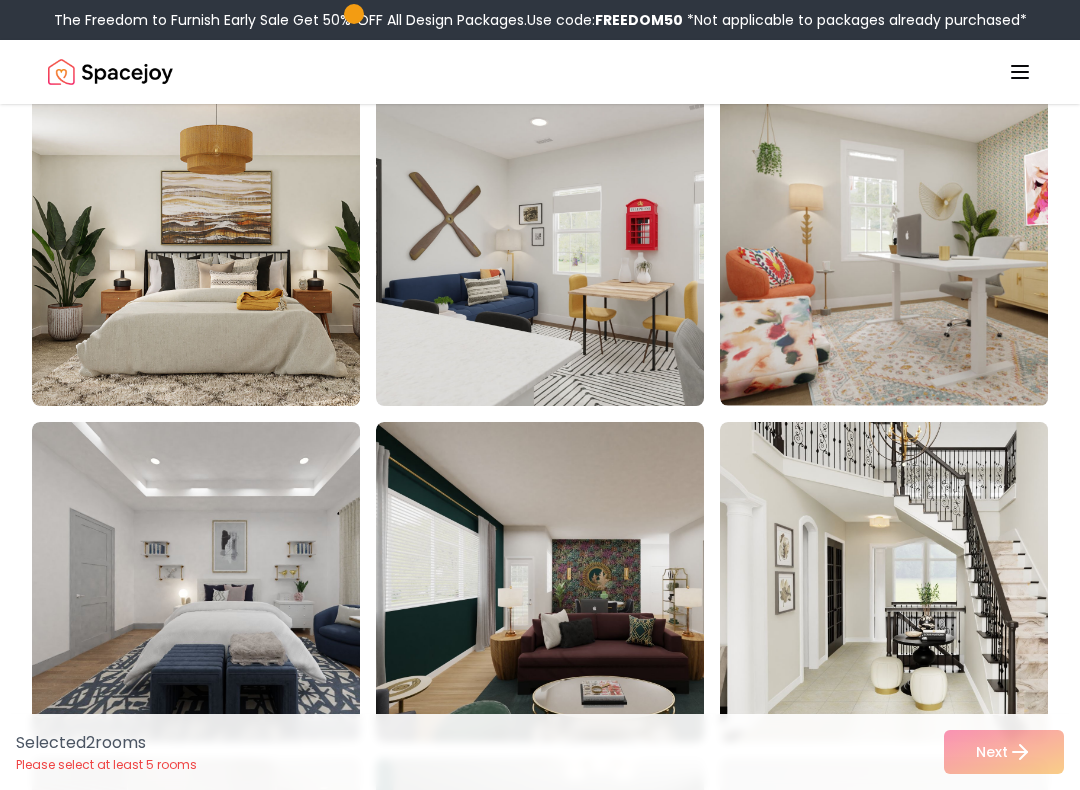 click at bounding box center (920, 246) 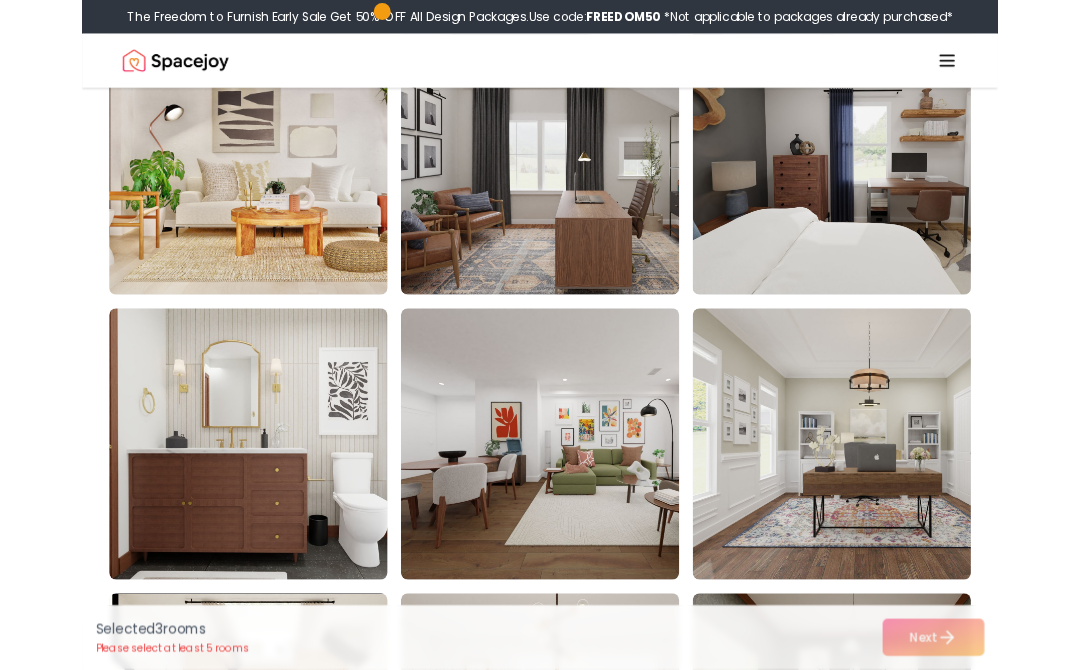 scroll, scrollTop: 6979, scrollLeft: 0, axis: vertical 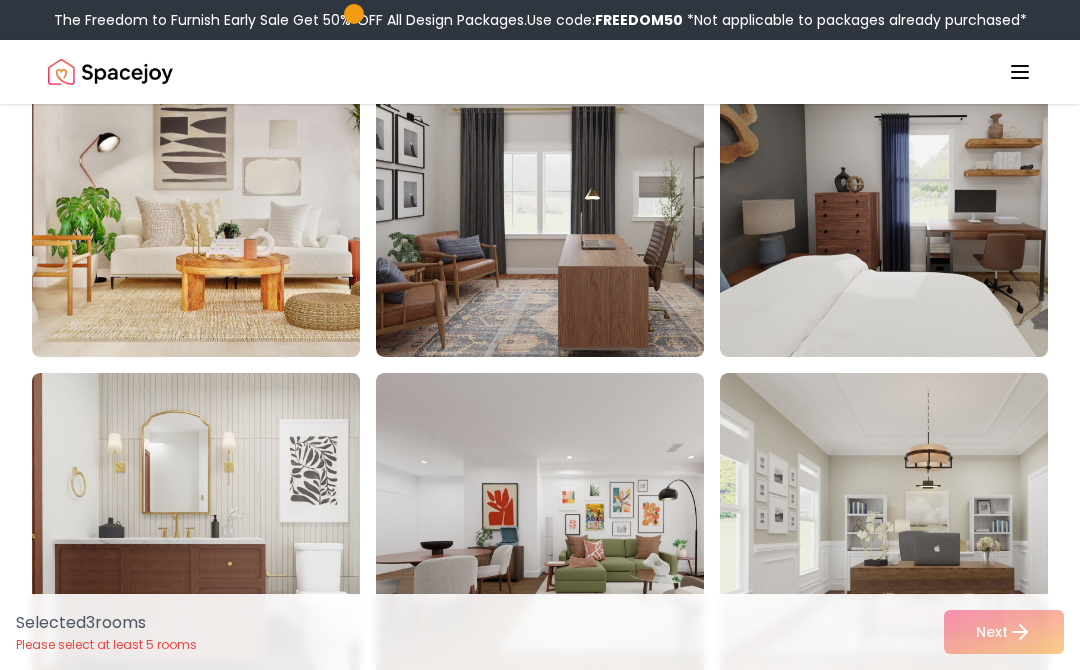 click at bounding box center [576, 197] 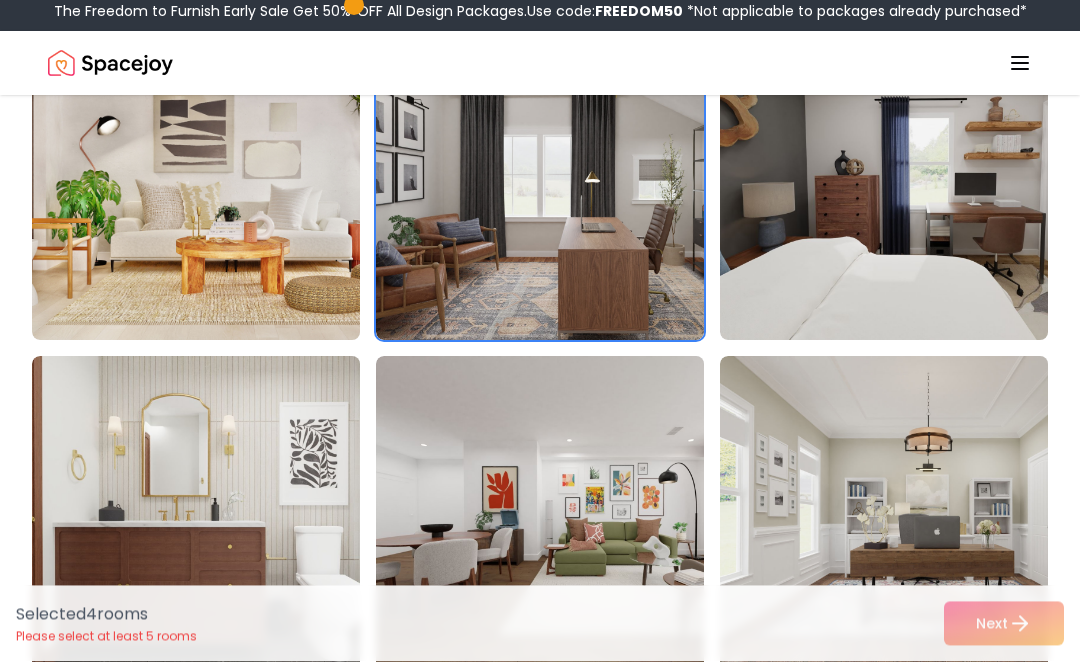 click at bounding box center [920, 189] 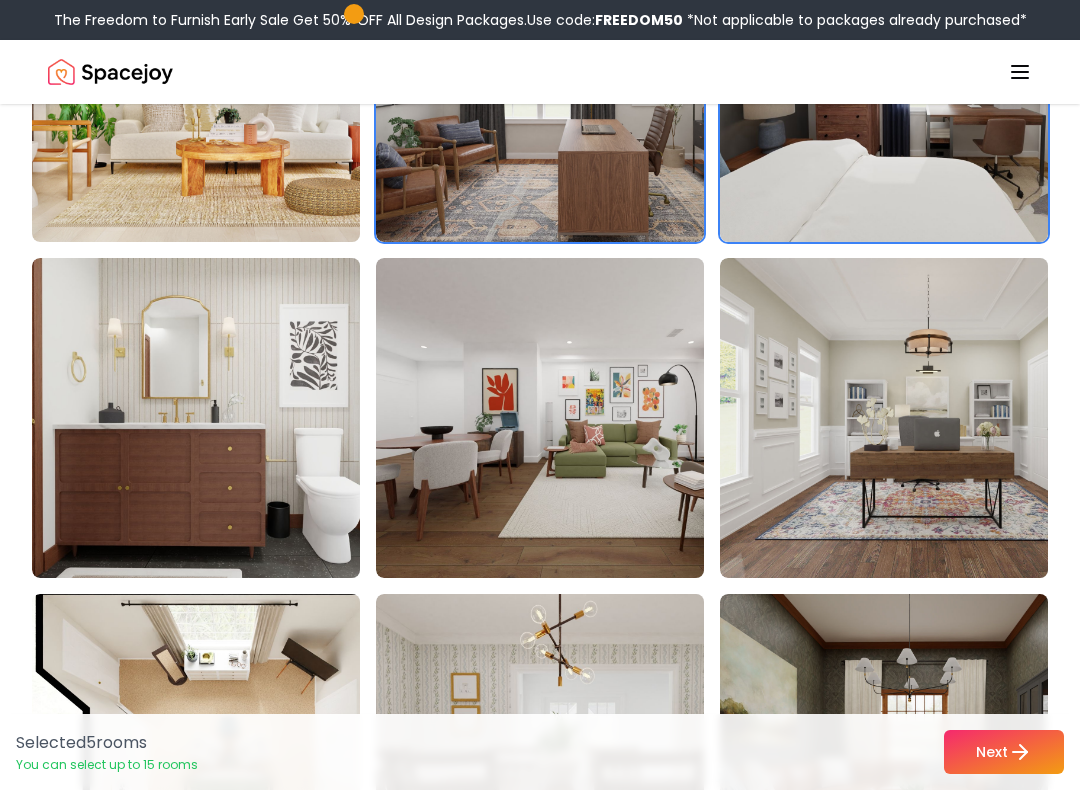 scroll, scrollTop: 7095, scrollLeft: 0, axis: vertical 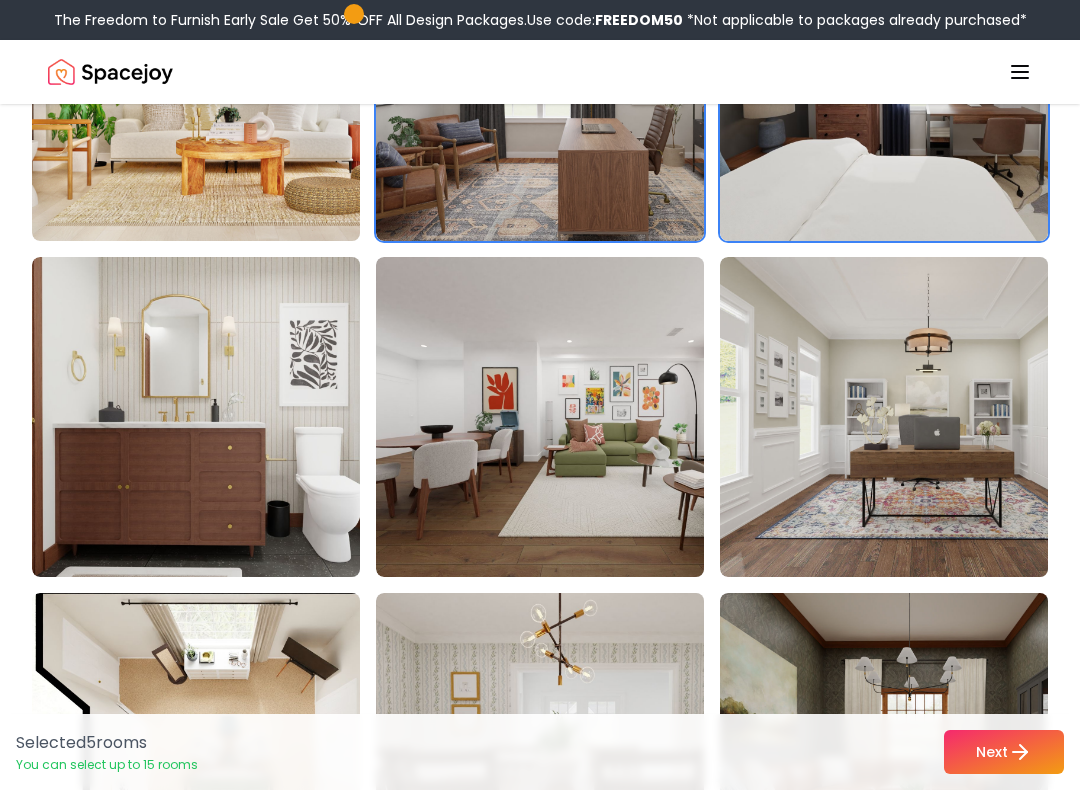 click at bounding box center (920, 417) 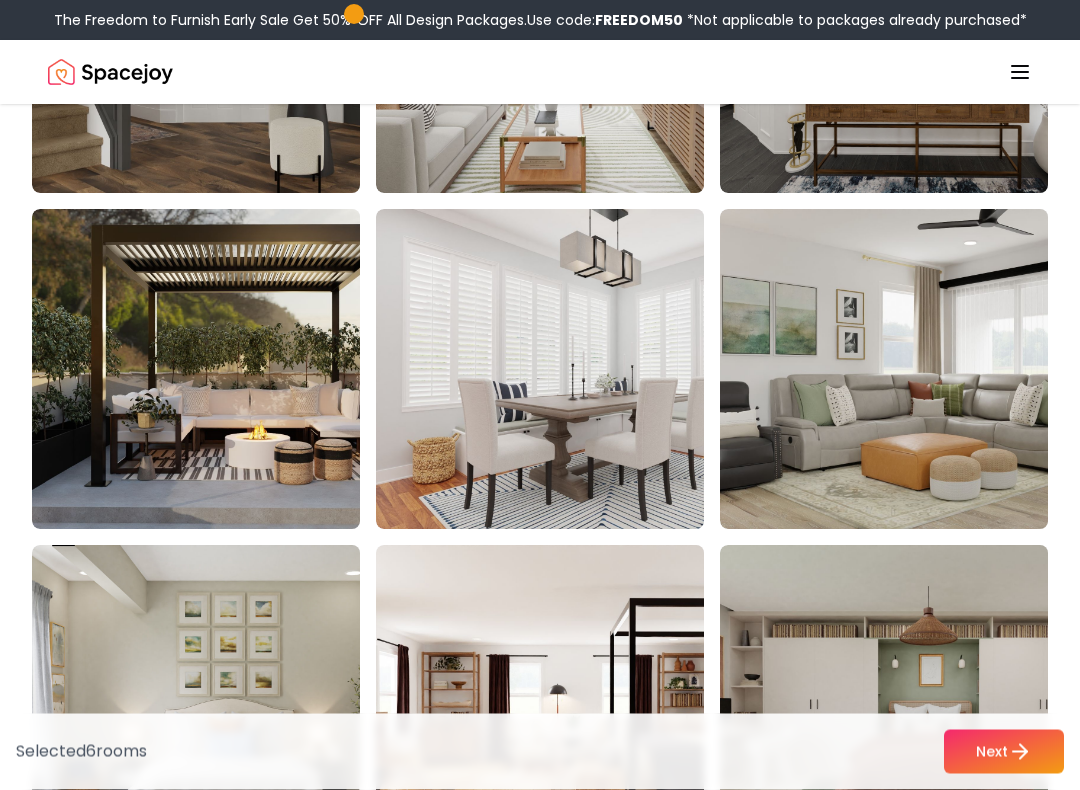 scroll, scrollTop: 9159, scrollLeft: 0, axis: vertical 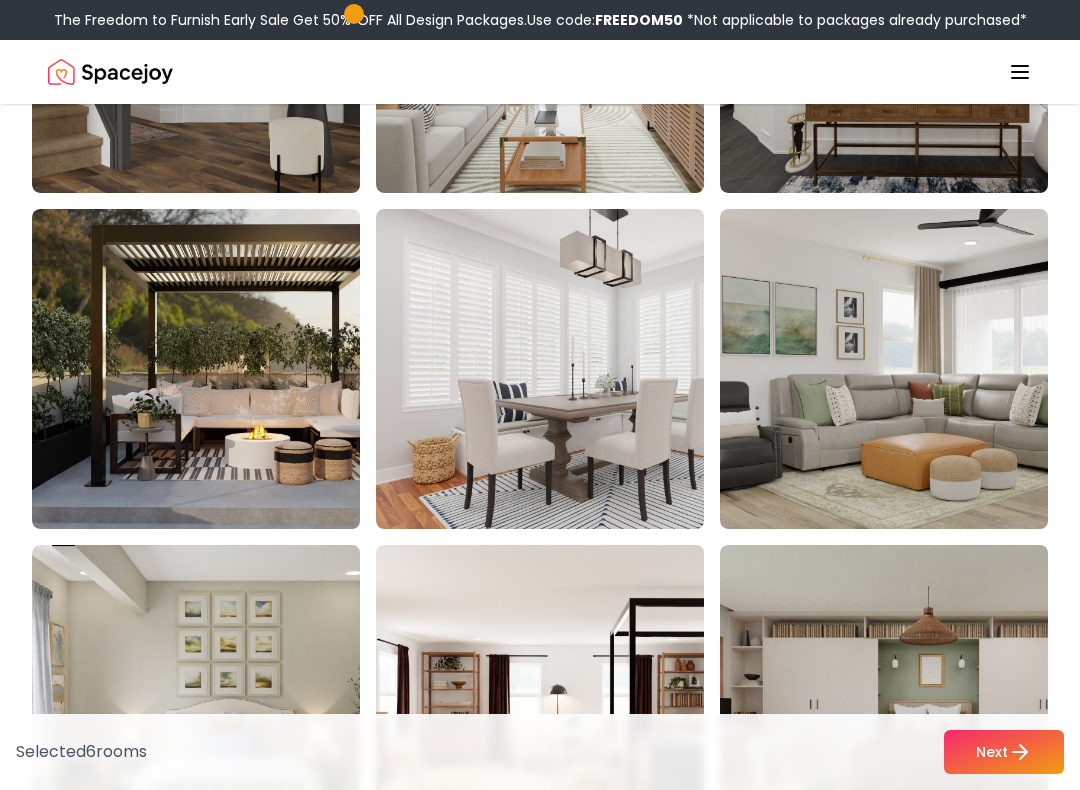 click 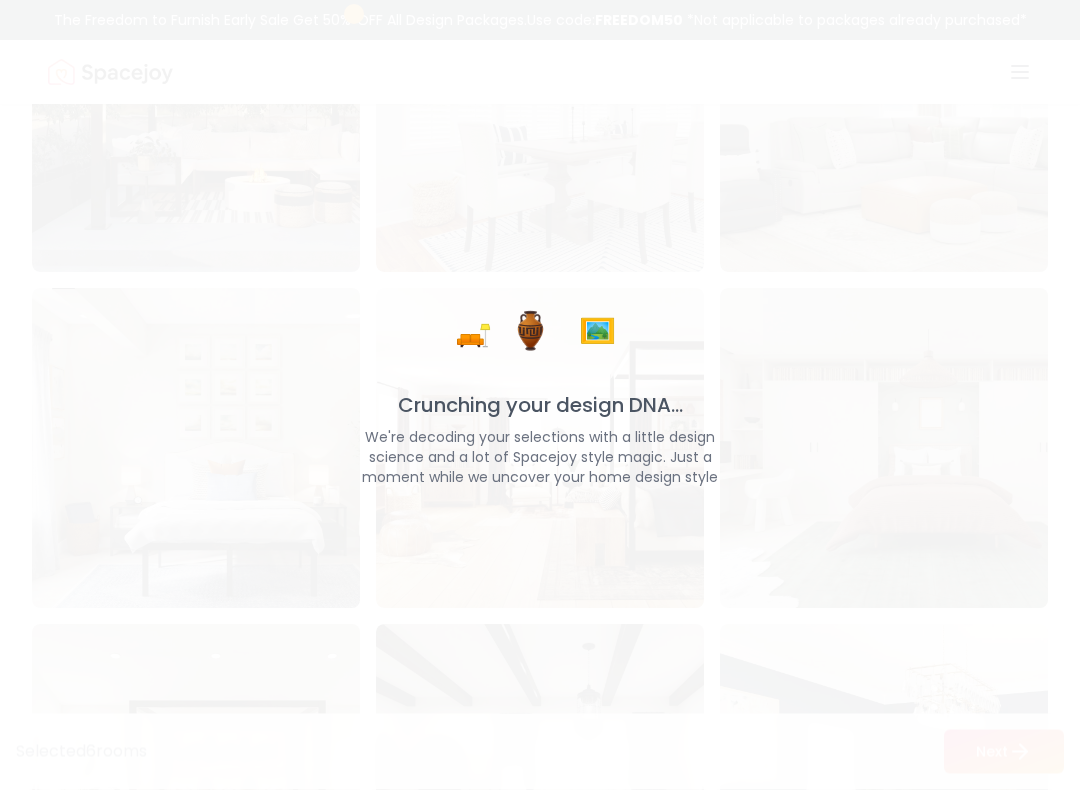 scroll, scrollTop: 9418, scrollLeft: 0, axis: vertical 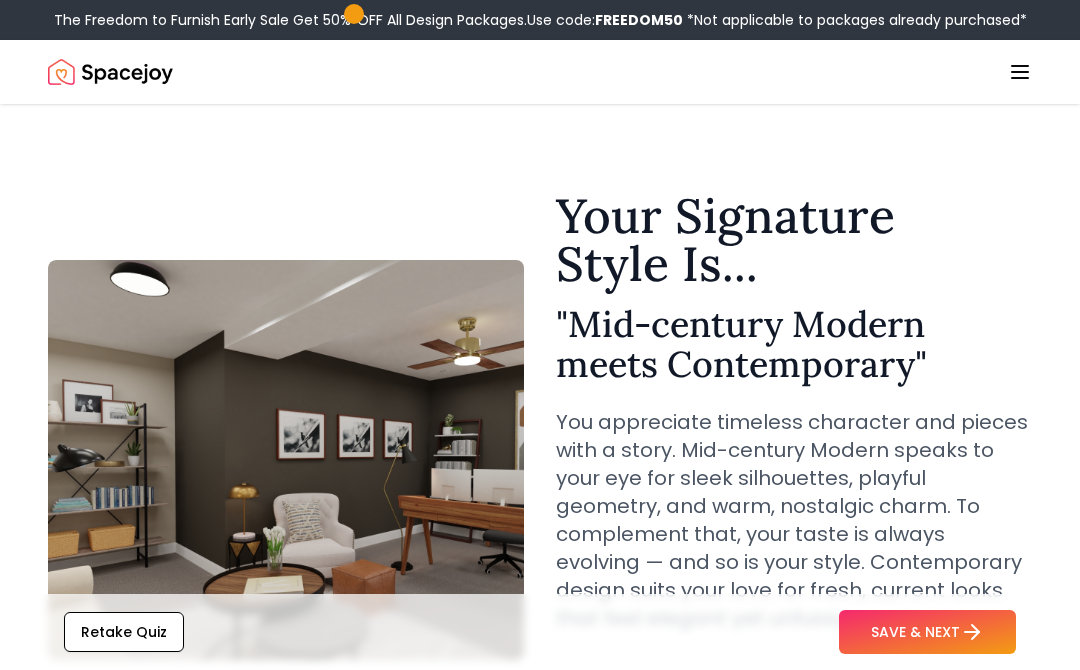 click on "SAVE & NEXT" at bounding box center [927, 632] 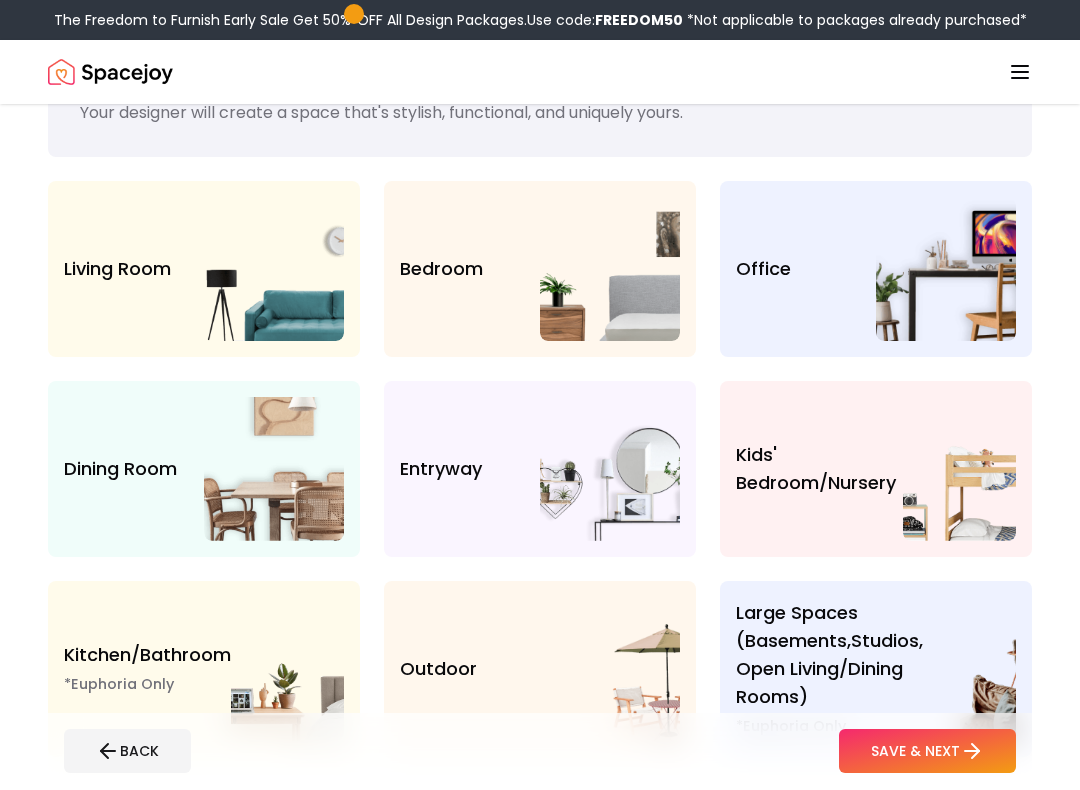 scroll, scrollTop: 95, scrollLeft: 0, axis: vertical 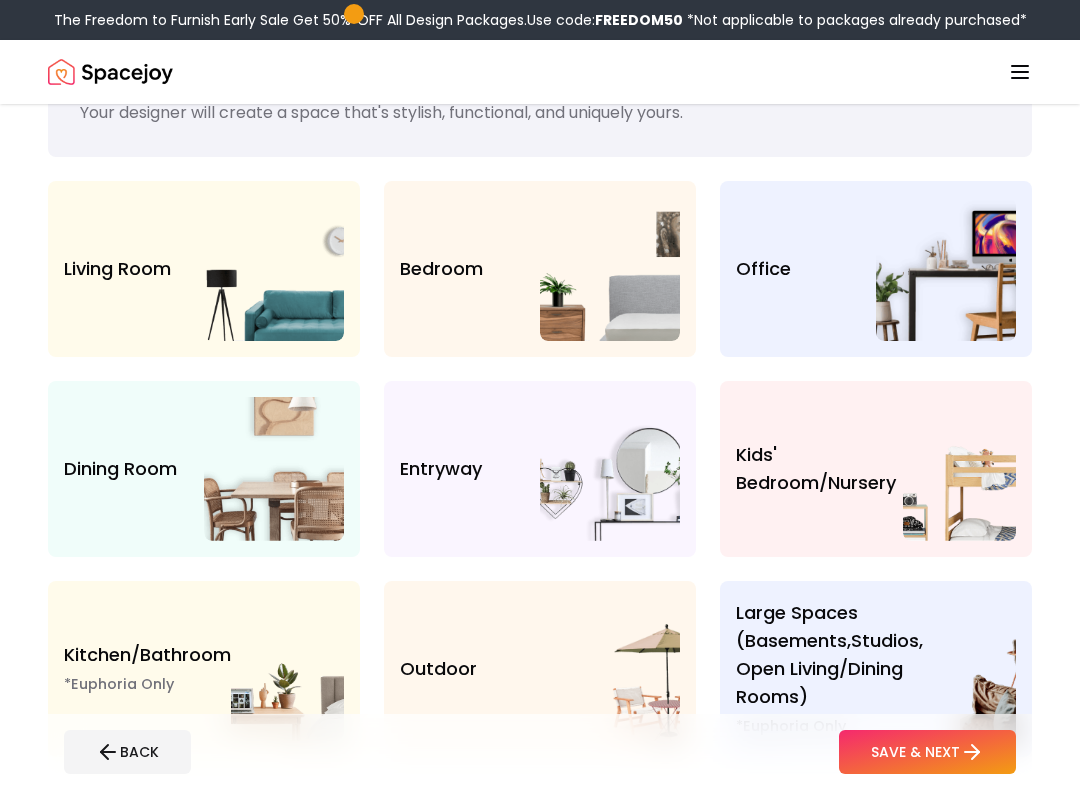 click at bounding box center (946, 269) 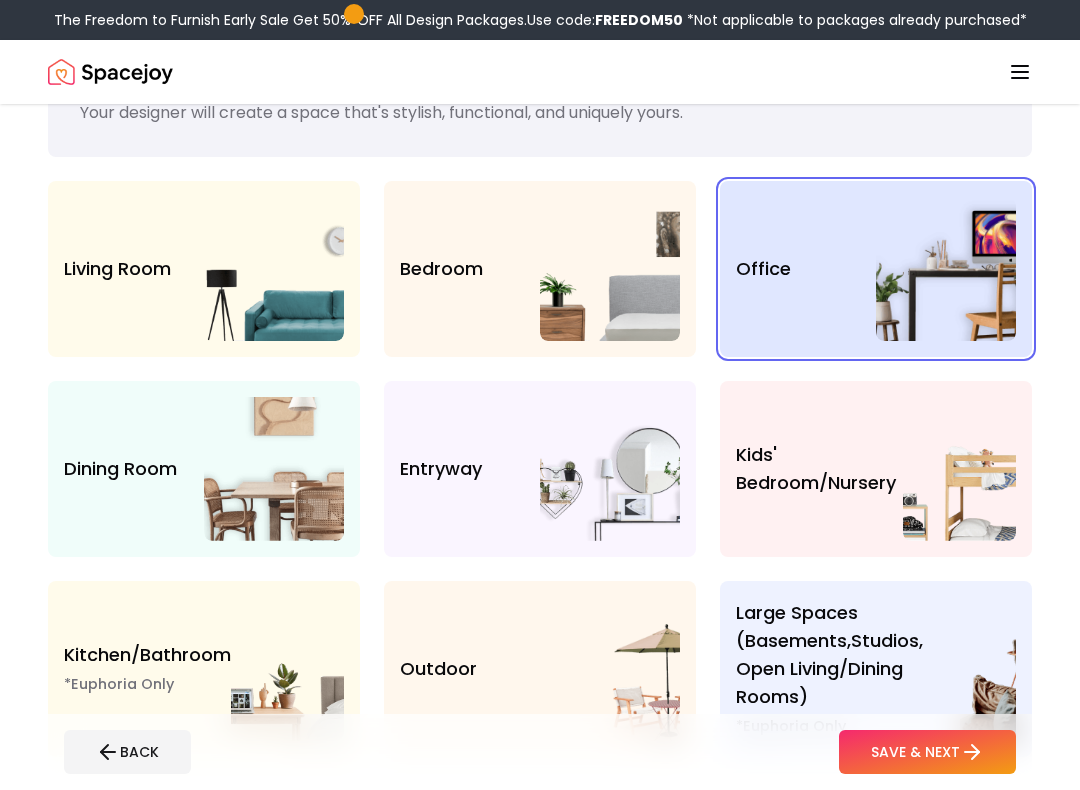 click 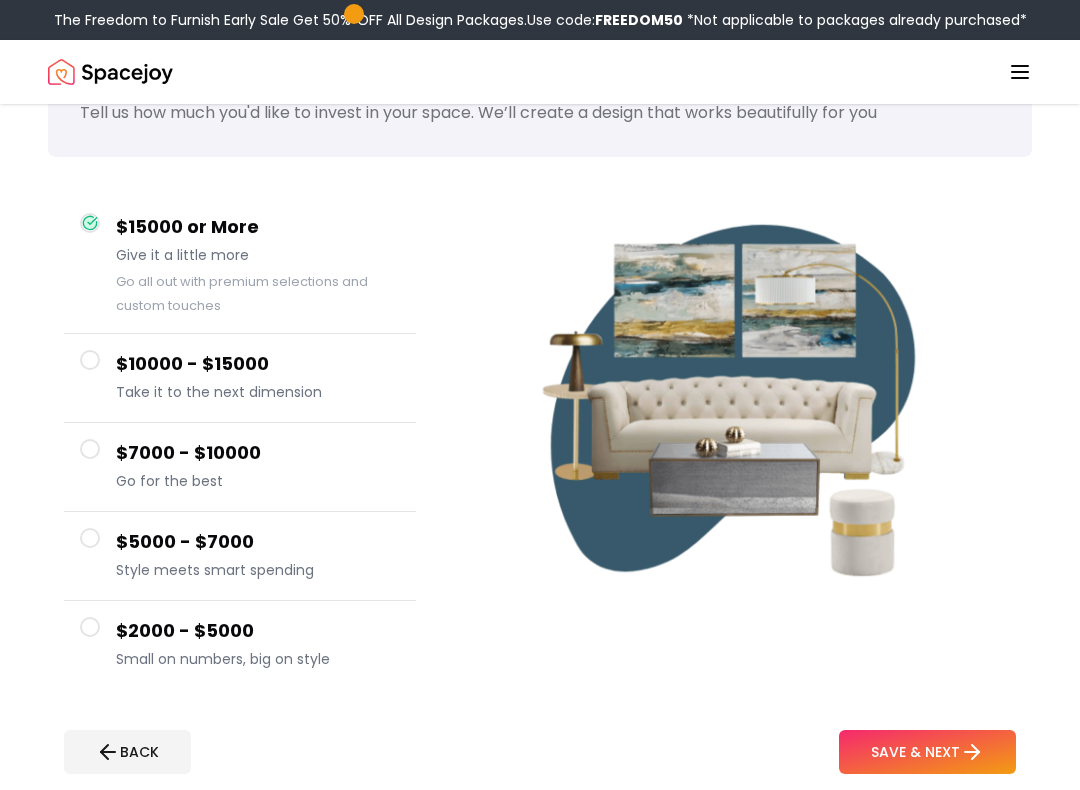 click on "SAVE & NEXT" at bounding box center [927, 752] 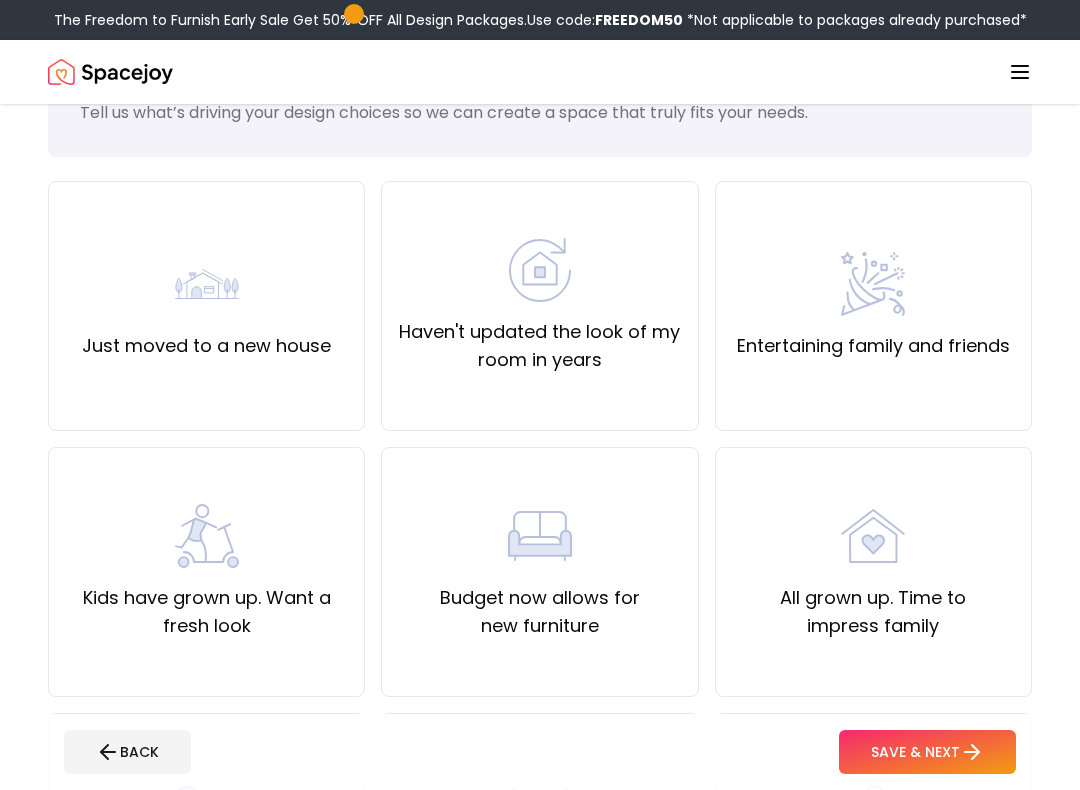 click 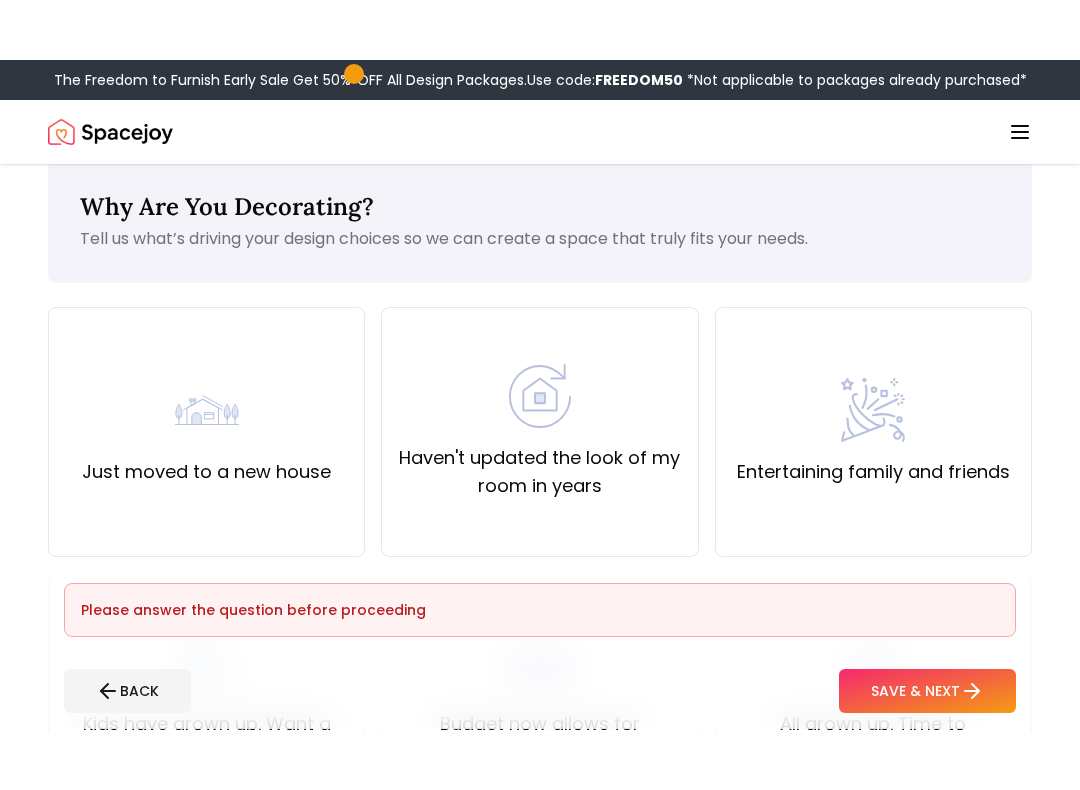 scroll, scrollTop: 30, scrollLeft: 0, axis: vertical 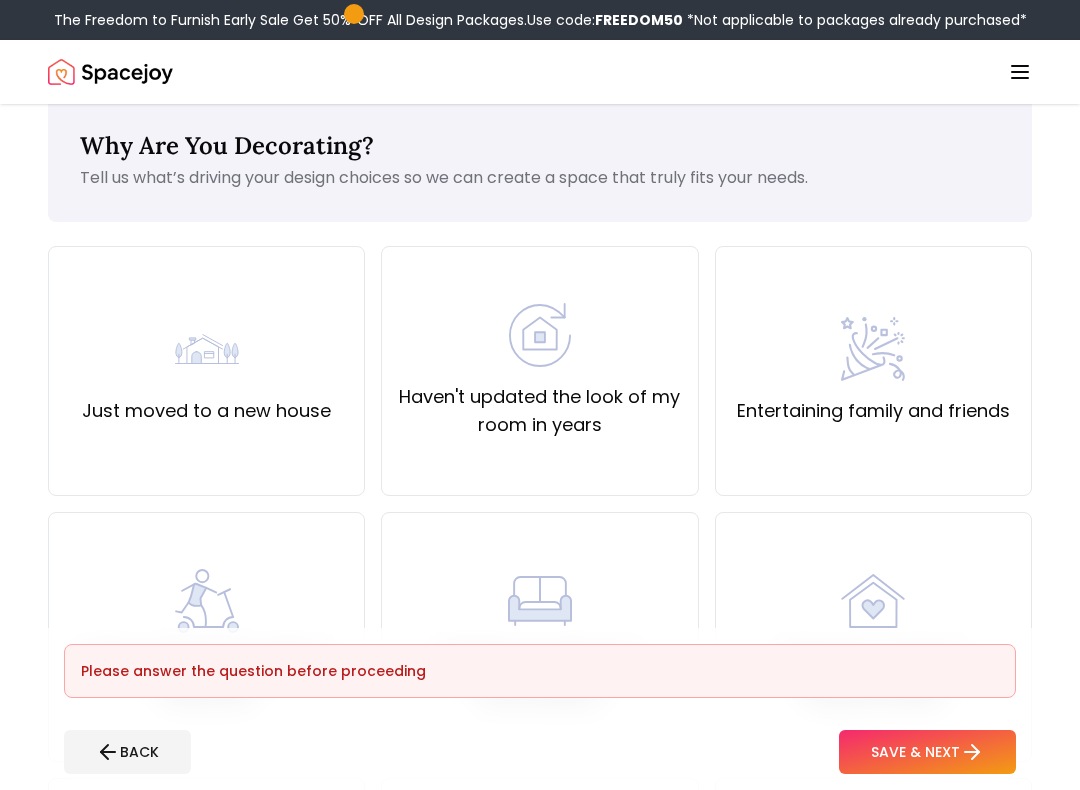 click on "Haven't updated the look of my room in years" at bounding box center [539, 411] 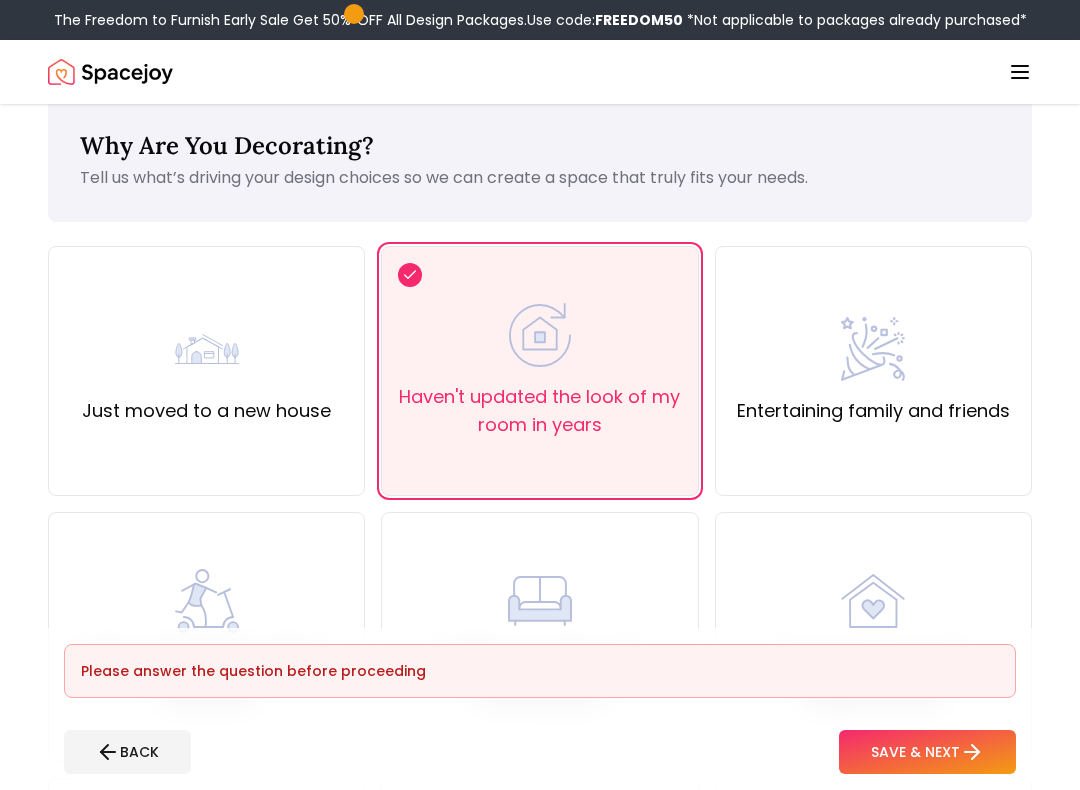 click on "SAVE & NEXT" at bounding box center (927, 752) 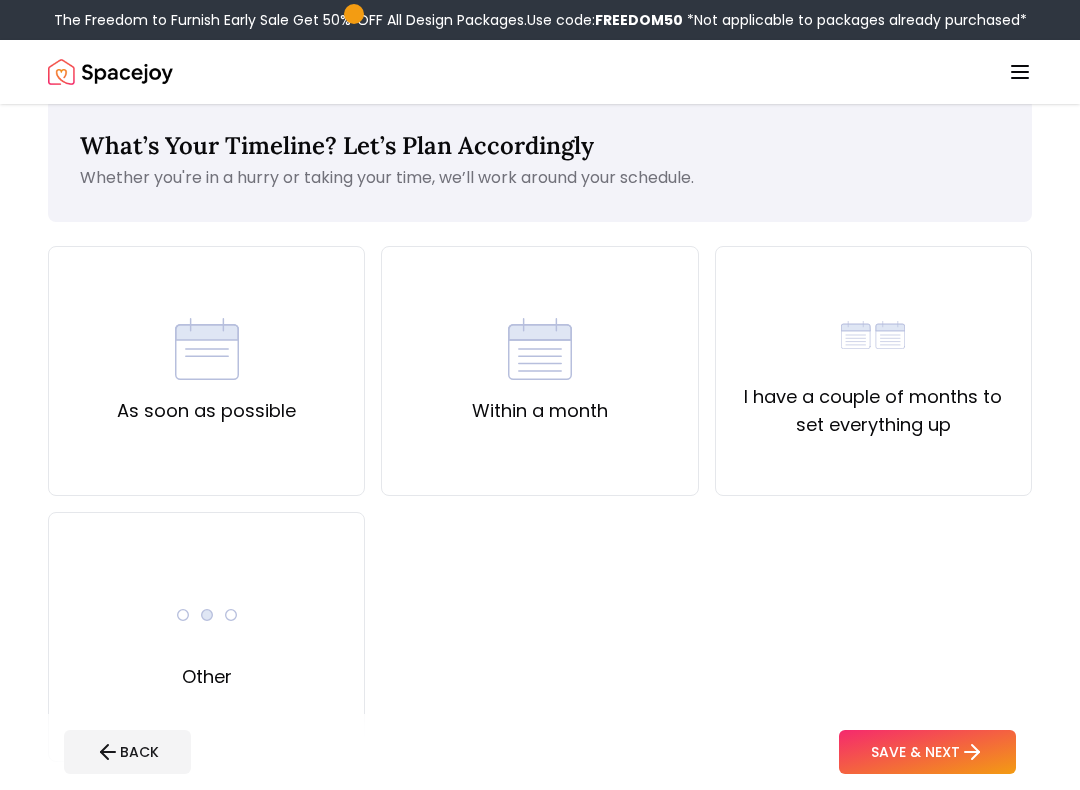 click on "I have a couple of months to set everything up" at bounding box center [873, 411] 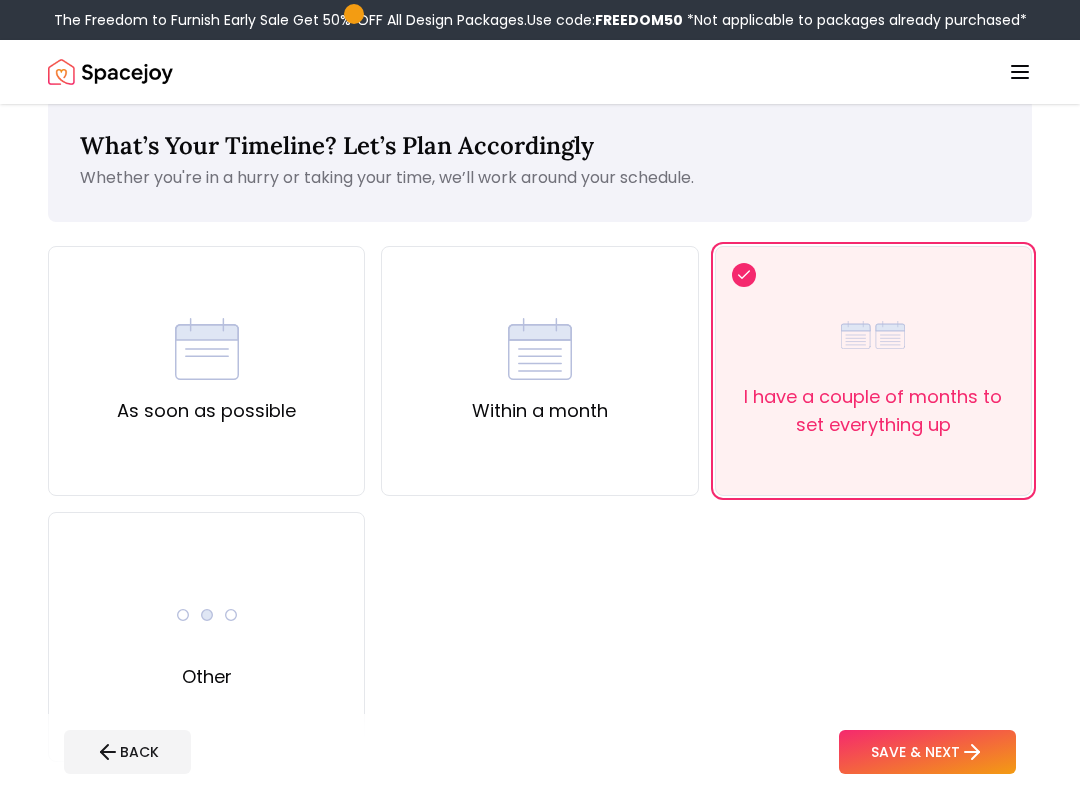 click on "SAVE & NEXT" at bounding box center (927, 752) 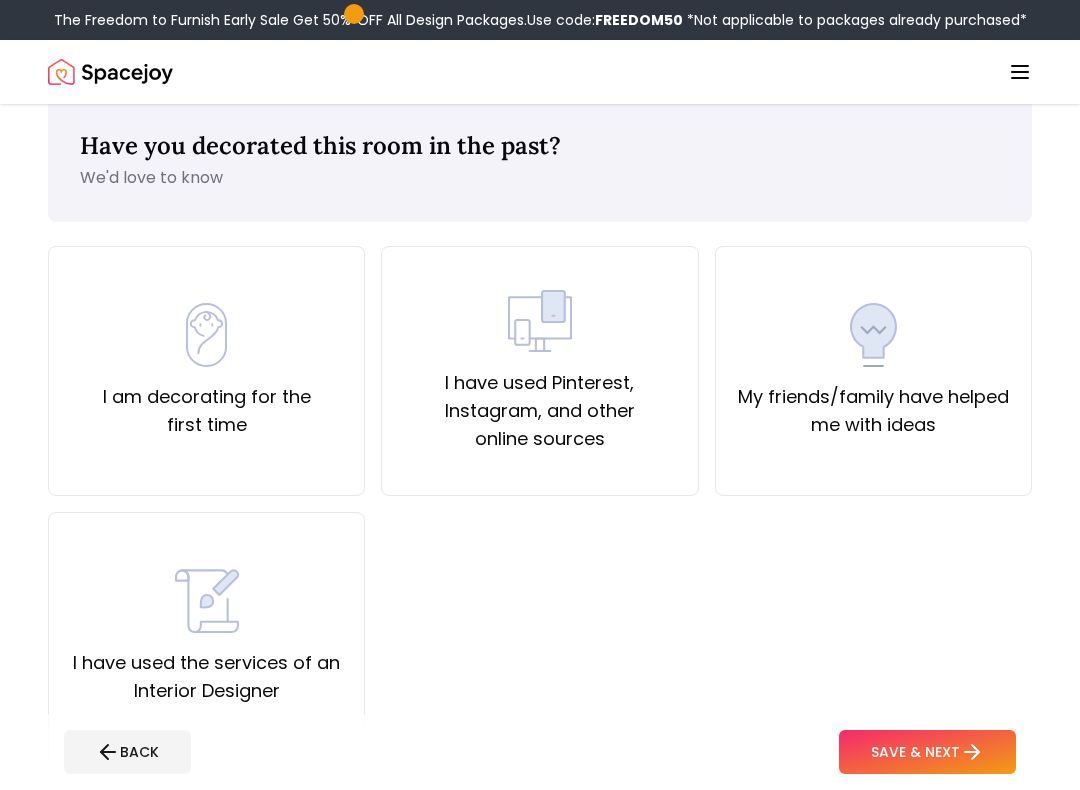 click on "I have used Pinterest, Instagram, and other online sources" at bounding box center (539, 411) 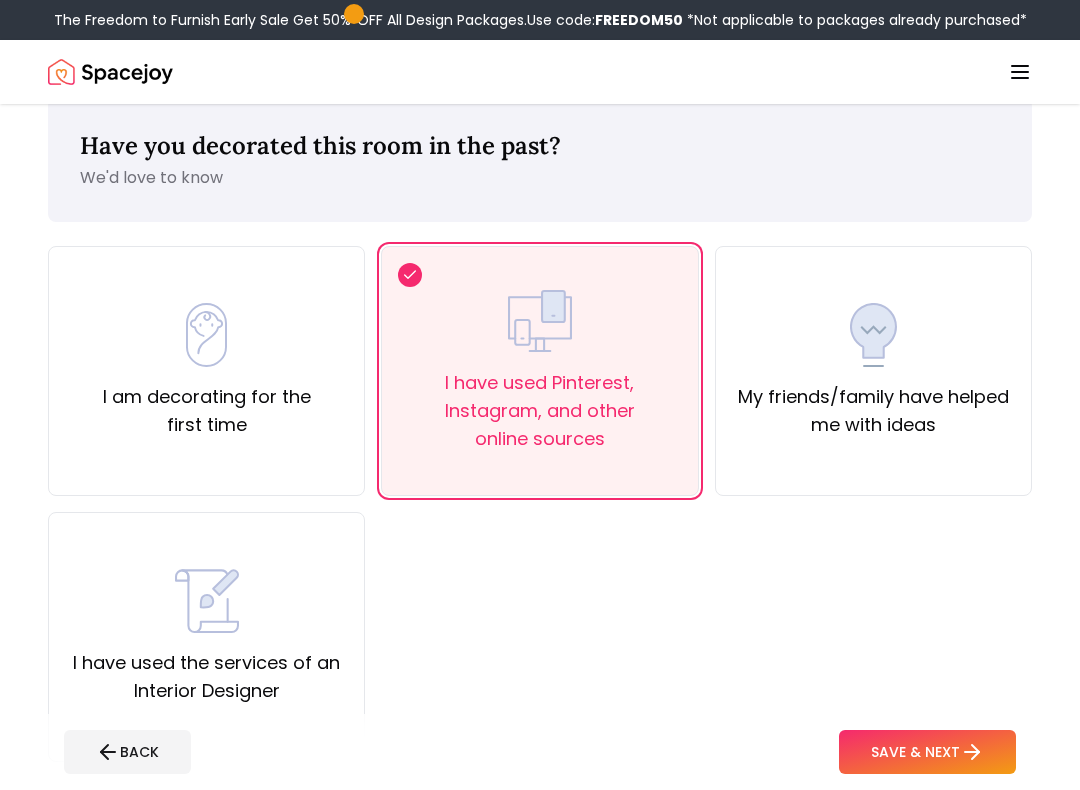 click on "SAVE & NEXT" at bounding box center (927, 752) 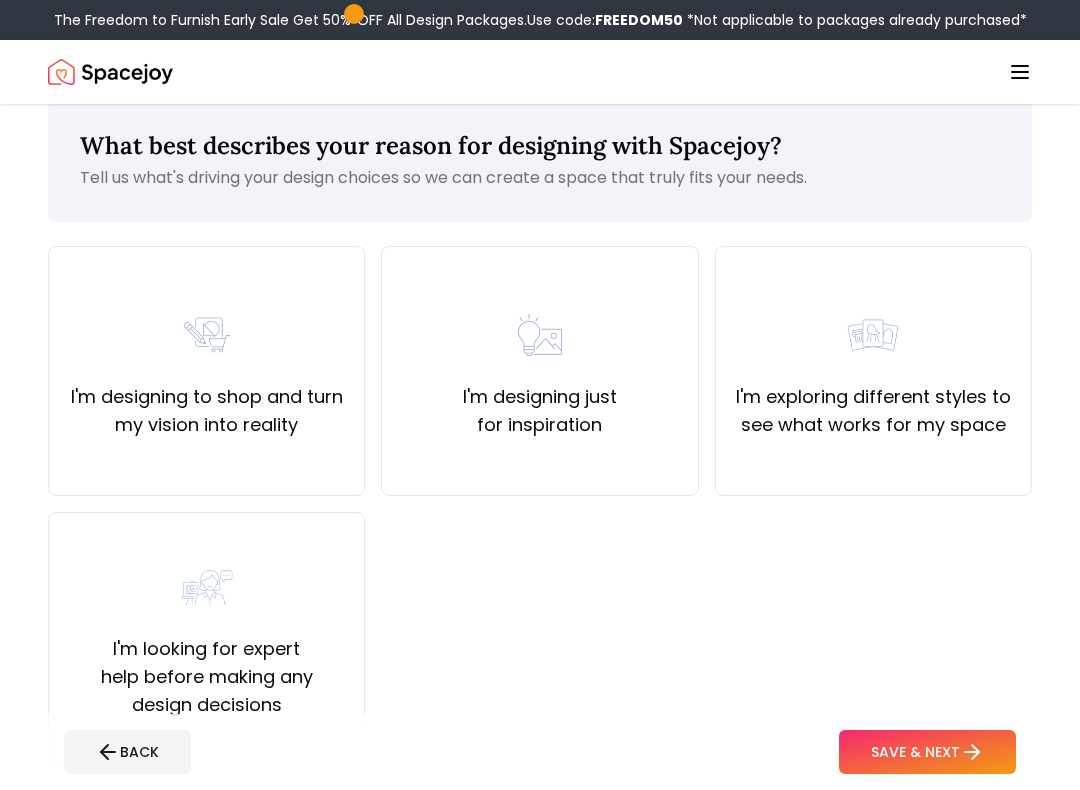 click on "I'm exploring different styles to see what works for my space" at bounding box center (873, 411) 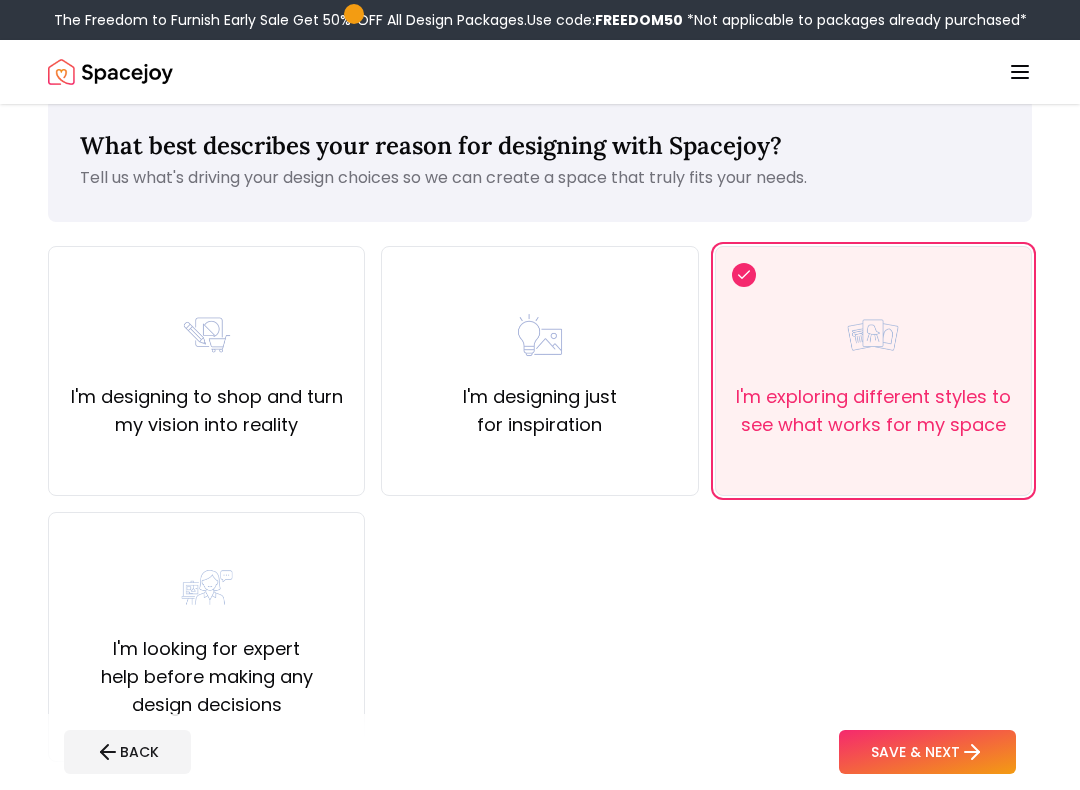 click on "SAVE & NEXT" at bounding box center [927, 752] 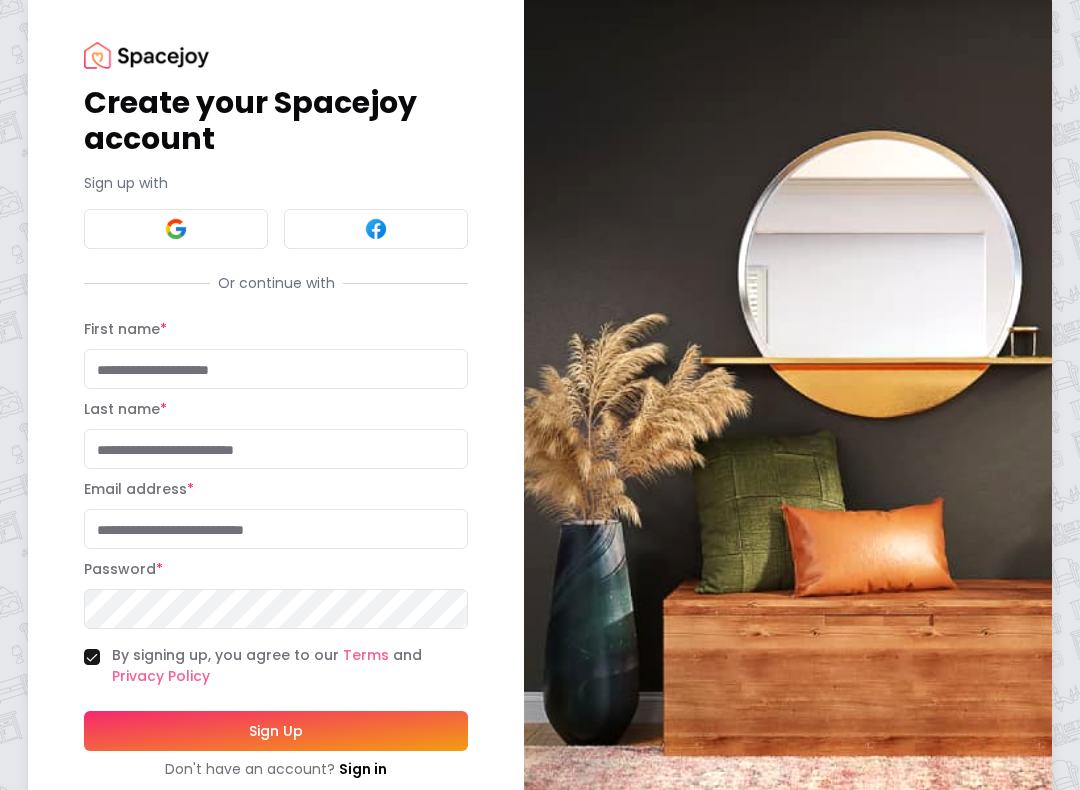 click at bounding box center (176, 229) 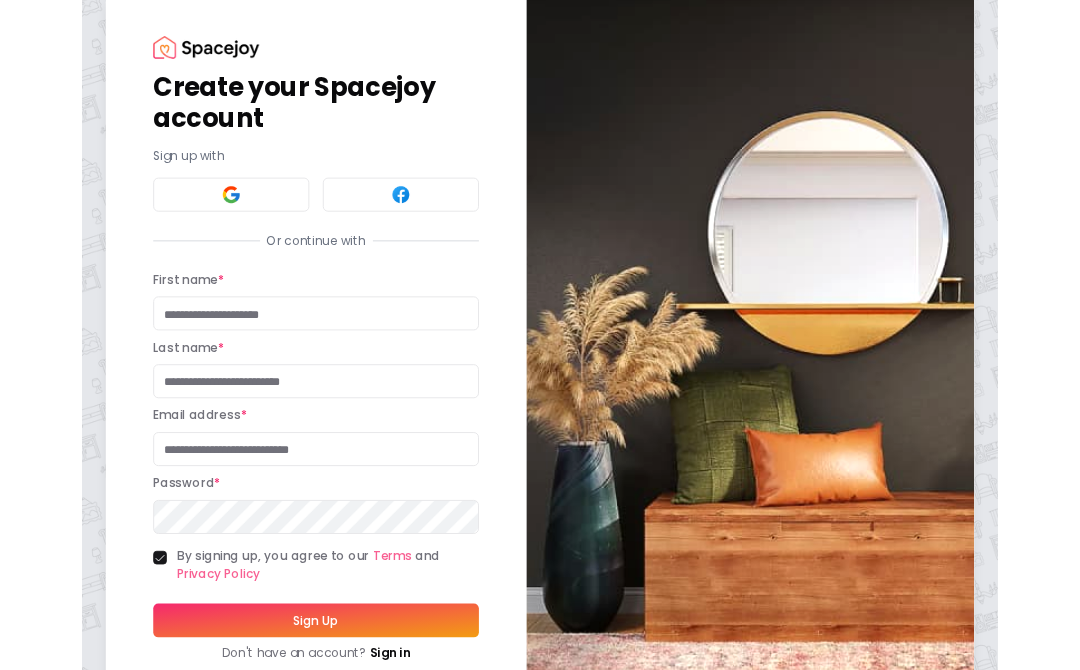 scroll, scrollTop: 94, scrollLeft: 0, axis: vertical 